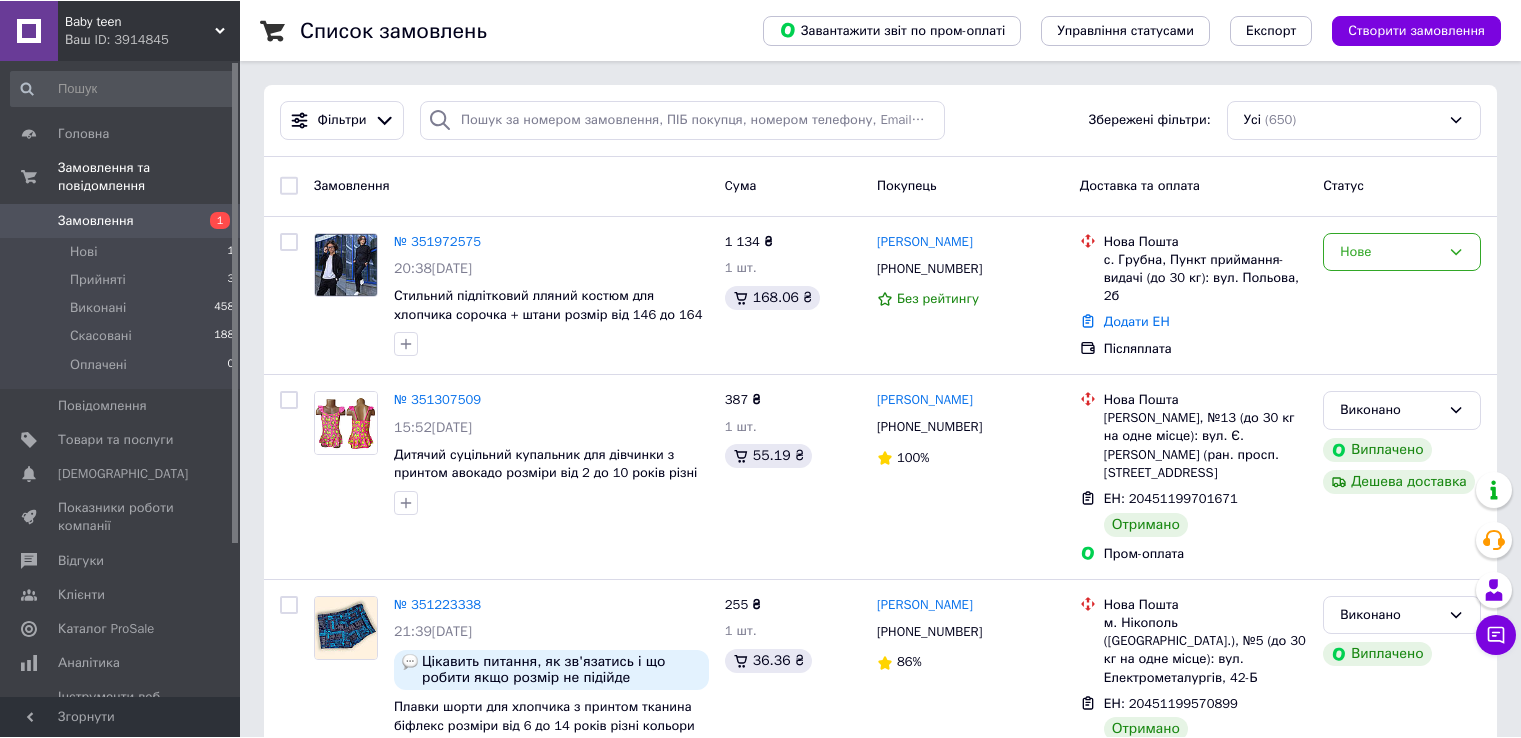 scroll, scrollTop: 0, scrollLeft: 0, axis: both 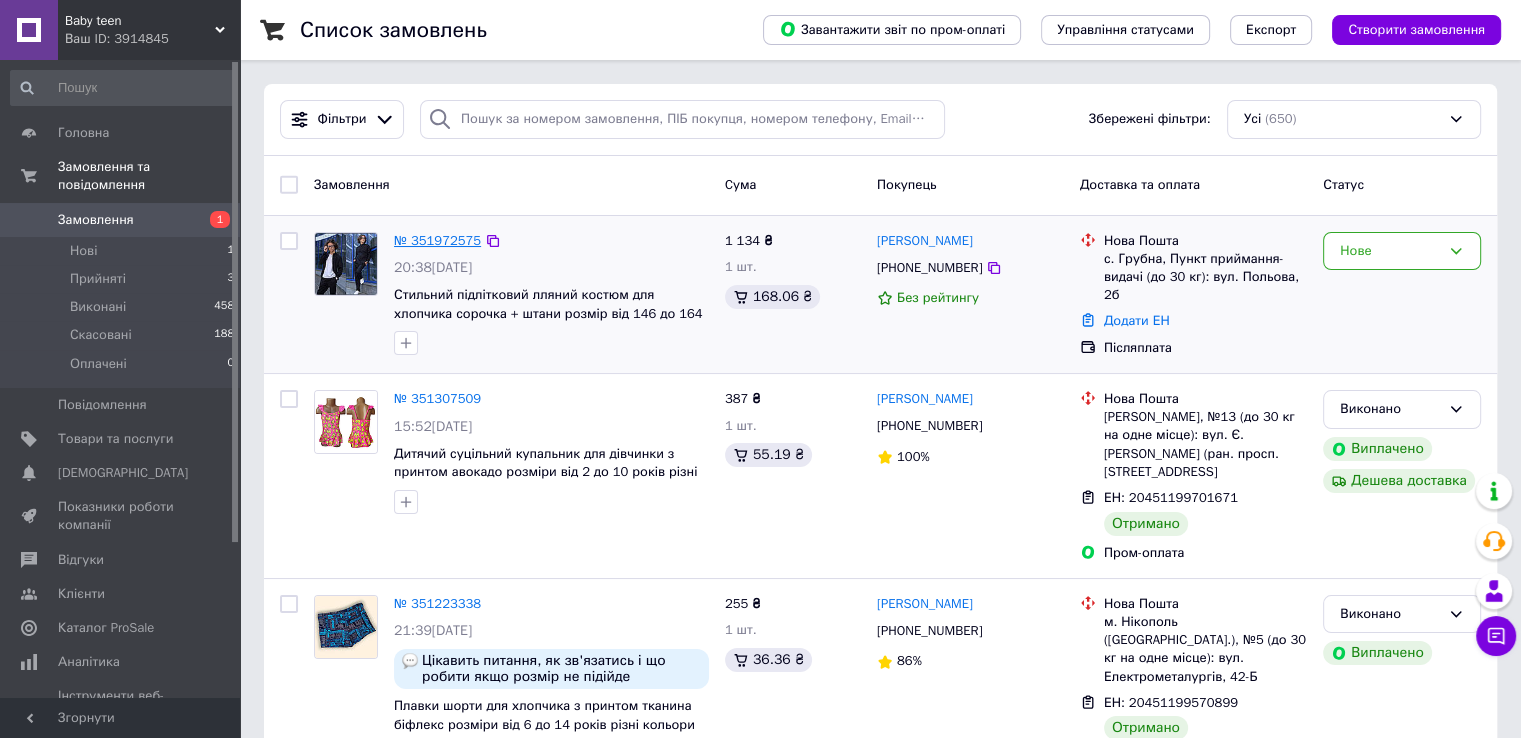click on "№ 351972575" at bounding box center (437, 240) 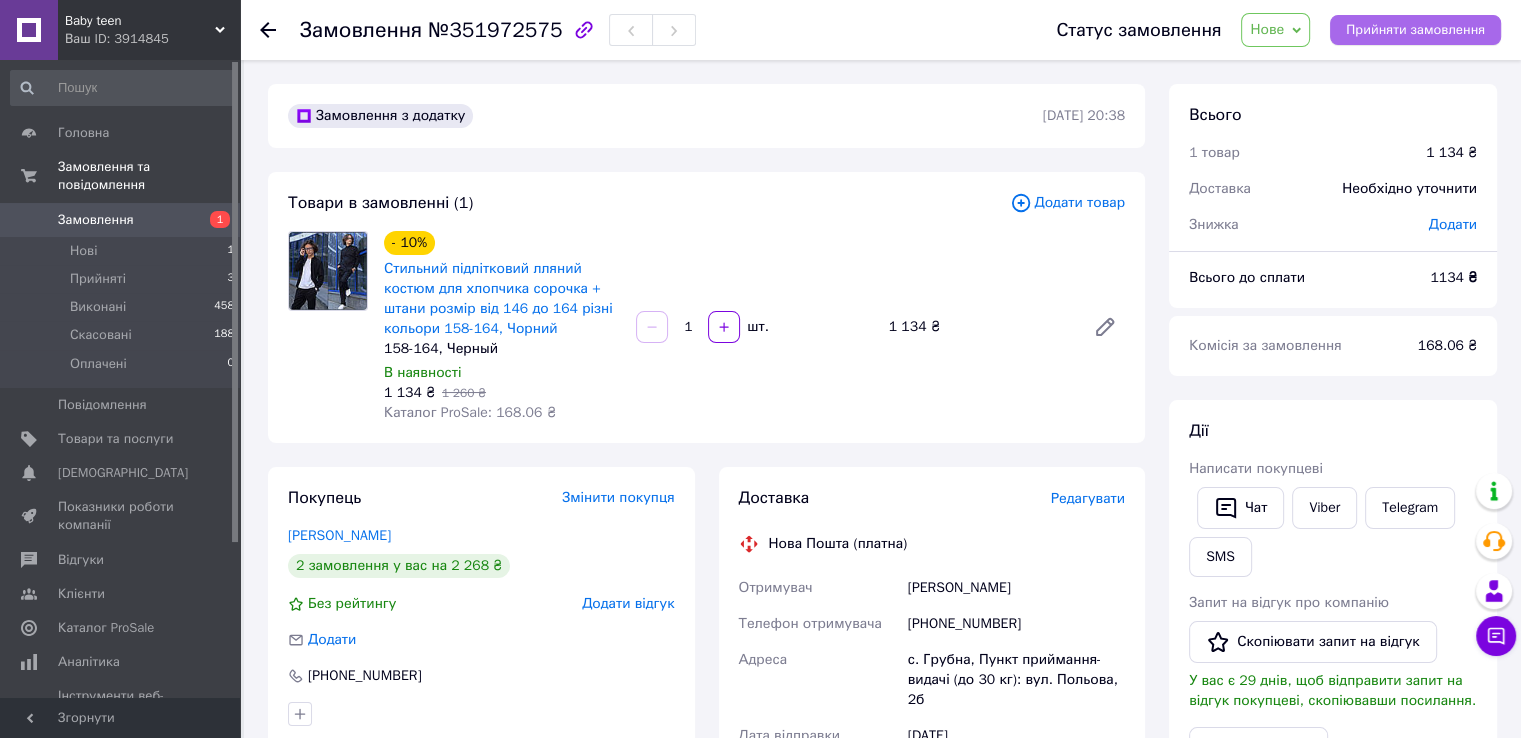 click on "Прийняти замовлення" at bounding box center (1415, 30) 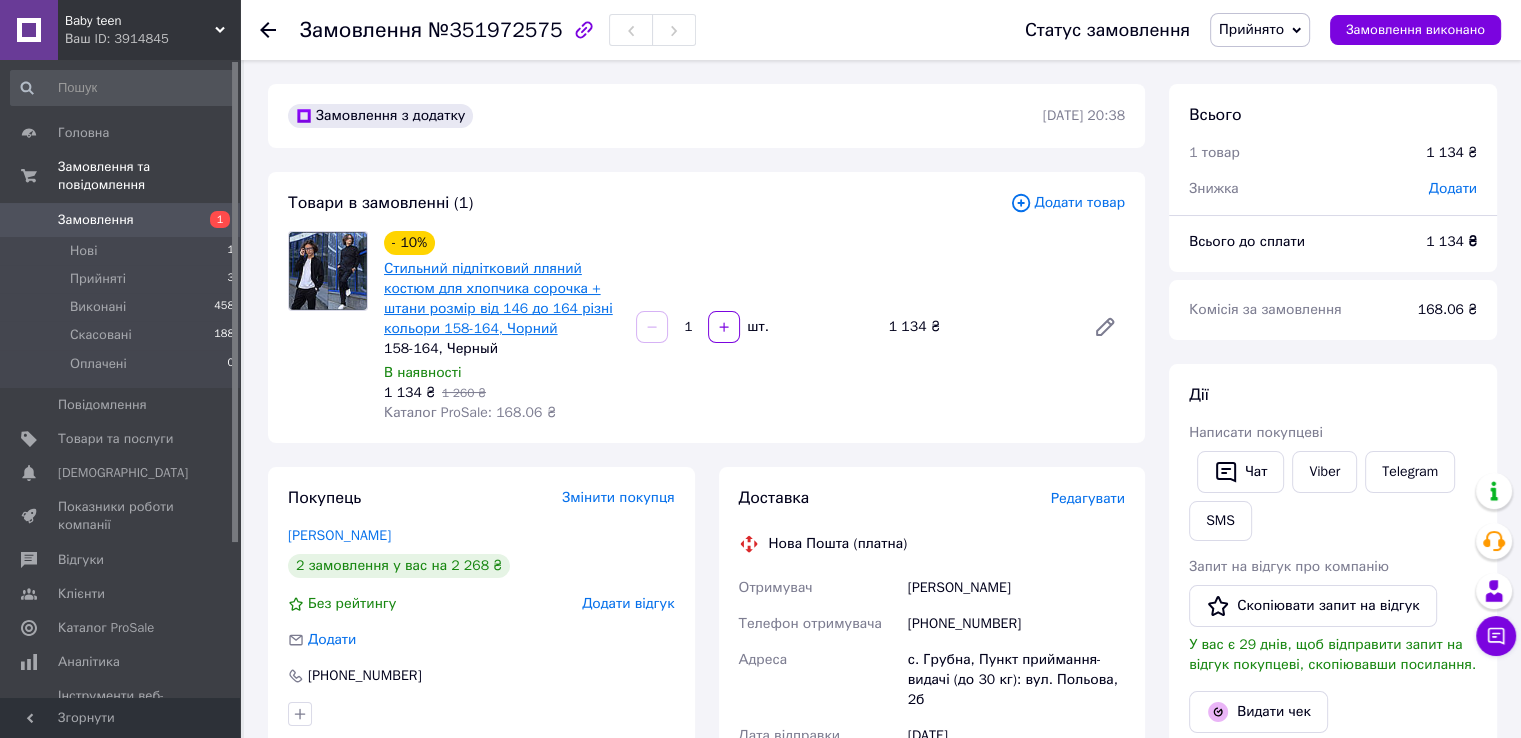 click on "Стильний підлітковий лляний костюм для хлопчика сорочка + штани розмір від 146 до 164 різні кольори 158-164, Чорний" at bounding box center (498, 298) 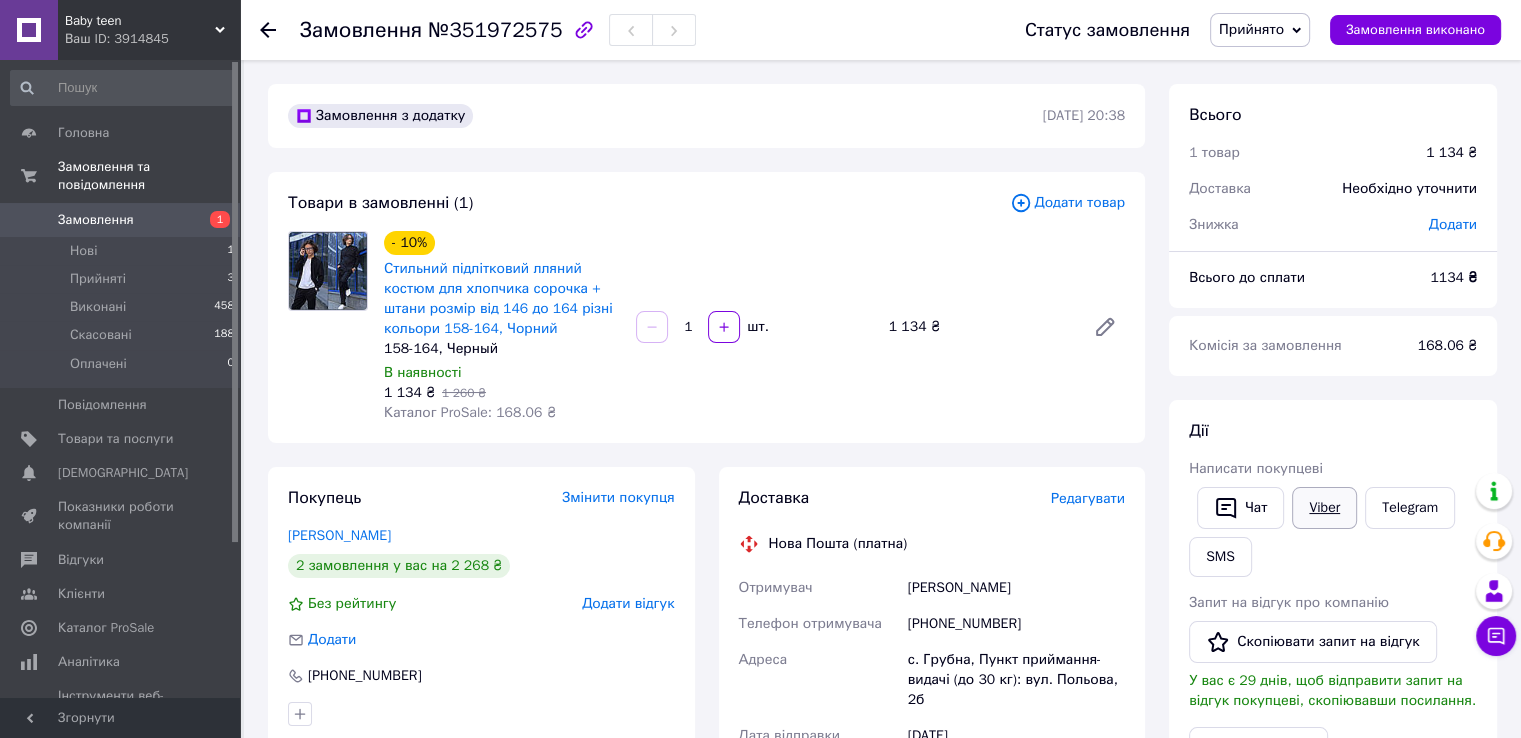 click on "Viber" at bounding box center (1324, 508) 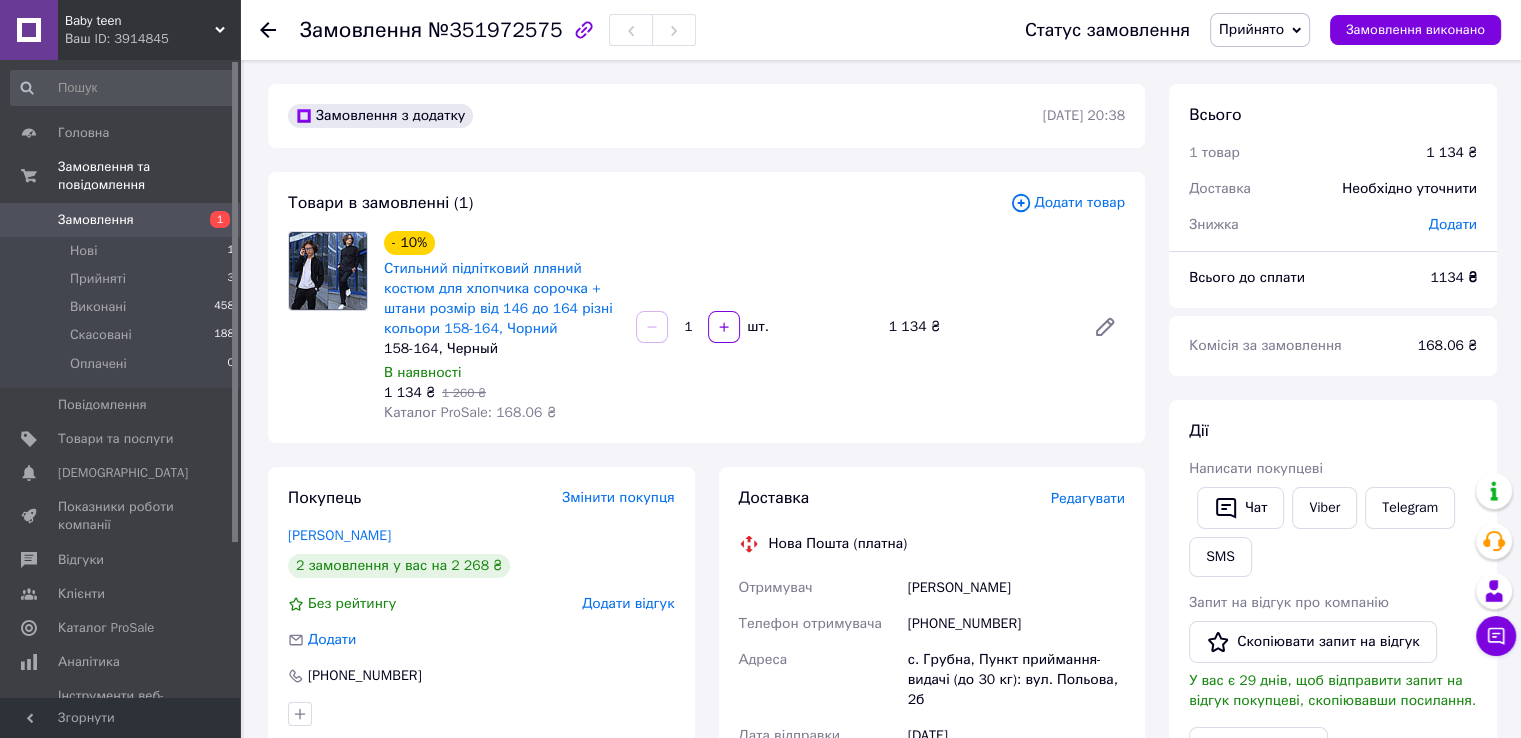 click on "Замовлення з додатку 09.07.2025 | 20:38 Товари в замовленні (1) Додати товар - 10% Стильний підлітковий лляний костюм для хлопчика сорочка + штани розмір від 146 до 164 різні кольори 158-164, Чорний 158-164, Черный В наявності 1 134 ₴   1 260 ₴ Каталог ProSale: 168.06 ₴  1   шт. 1 134 ₴ Покупець Змінити покупця Маша Маша 2 замовлення у вас на 2 268 ₴ Без рейтингу   Додати відгук Додати +380969708232 Оплата Післяплата Доставка Редагувати Нова Пошта (платна) Отримувач Маша Маша Телефон отримувача +380969708232 Адреса с. Грубна, Пункт приймання-видачі (до 30 кг): вул. Польова, 2б Дата відправки 10.07.2025 Платник або" at bounding box center (706, 761) 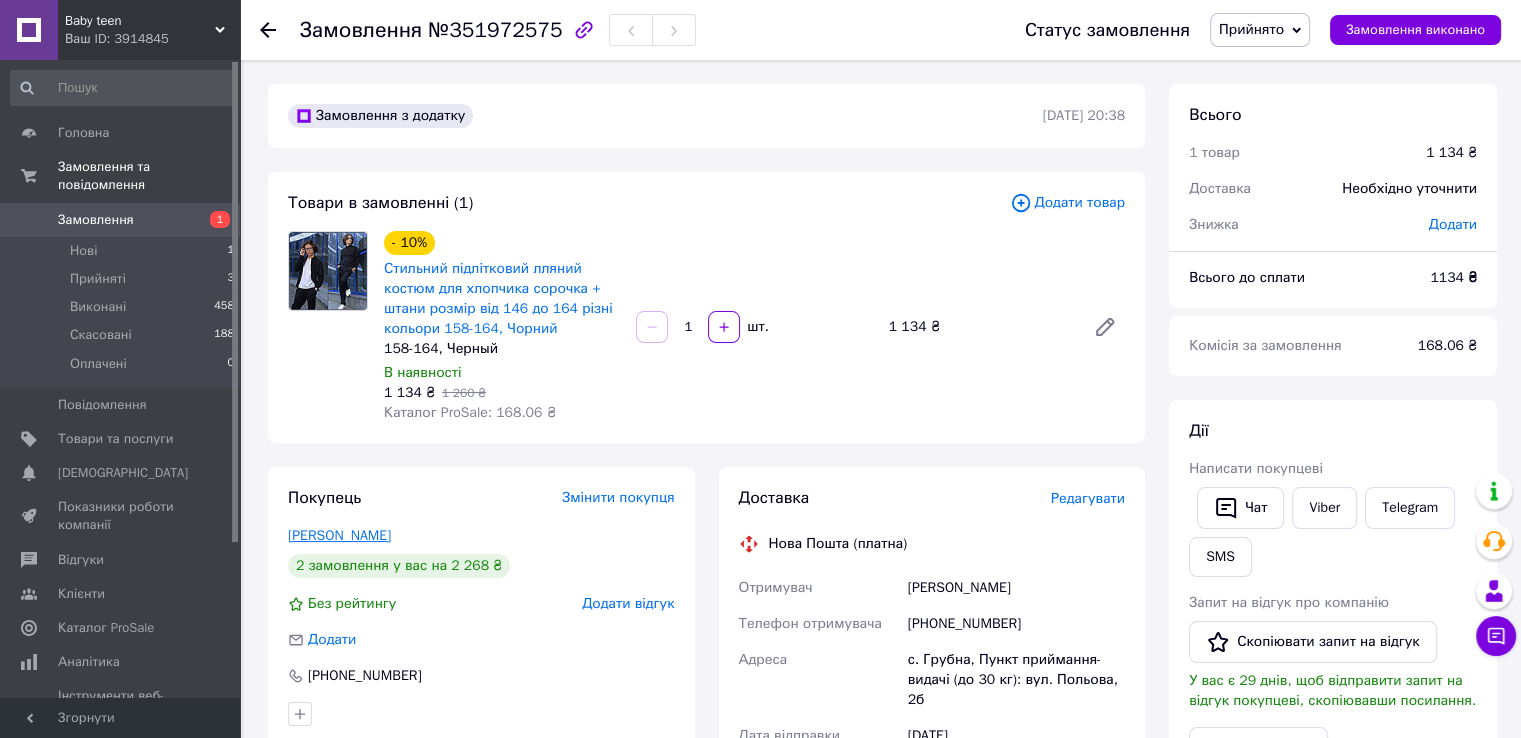 click on "[PERSON_NAME]" at bounding box center [339, 535] 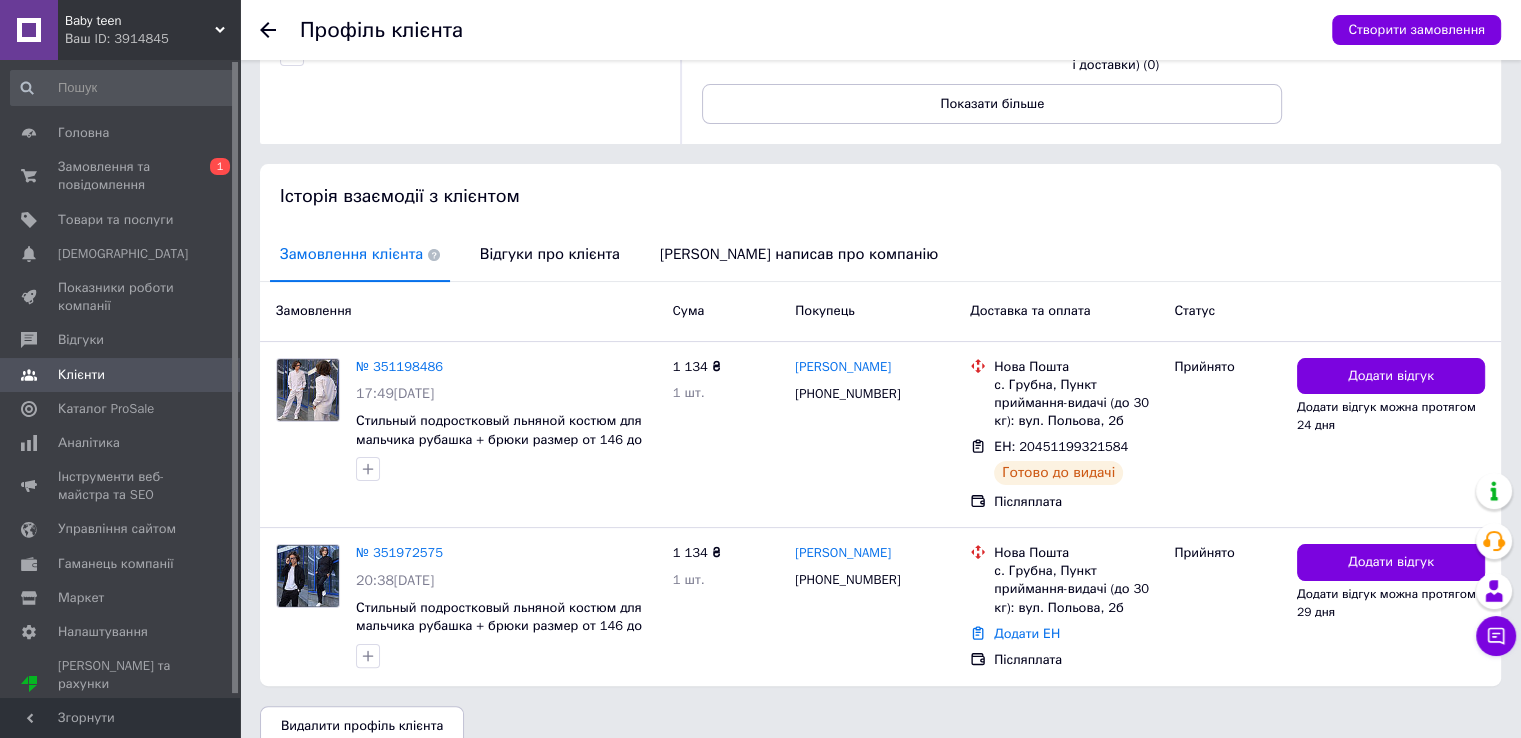 scroll, scrollTop: 292, scrollLeft: 0, axis: vertical 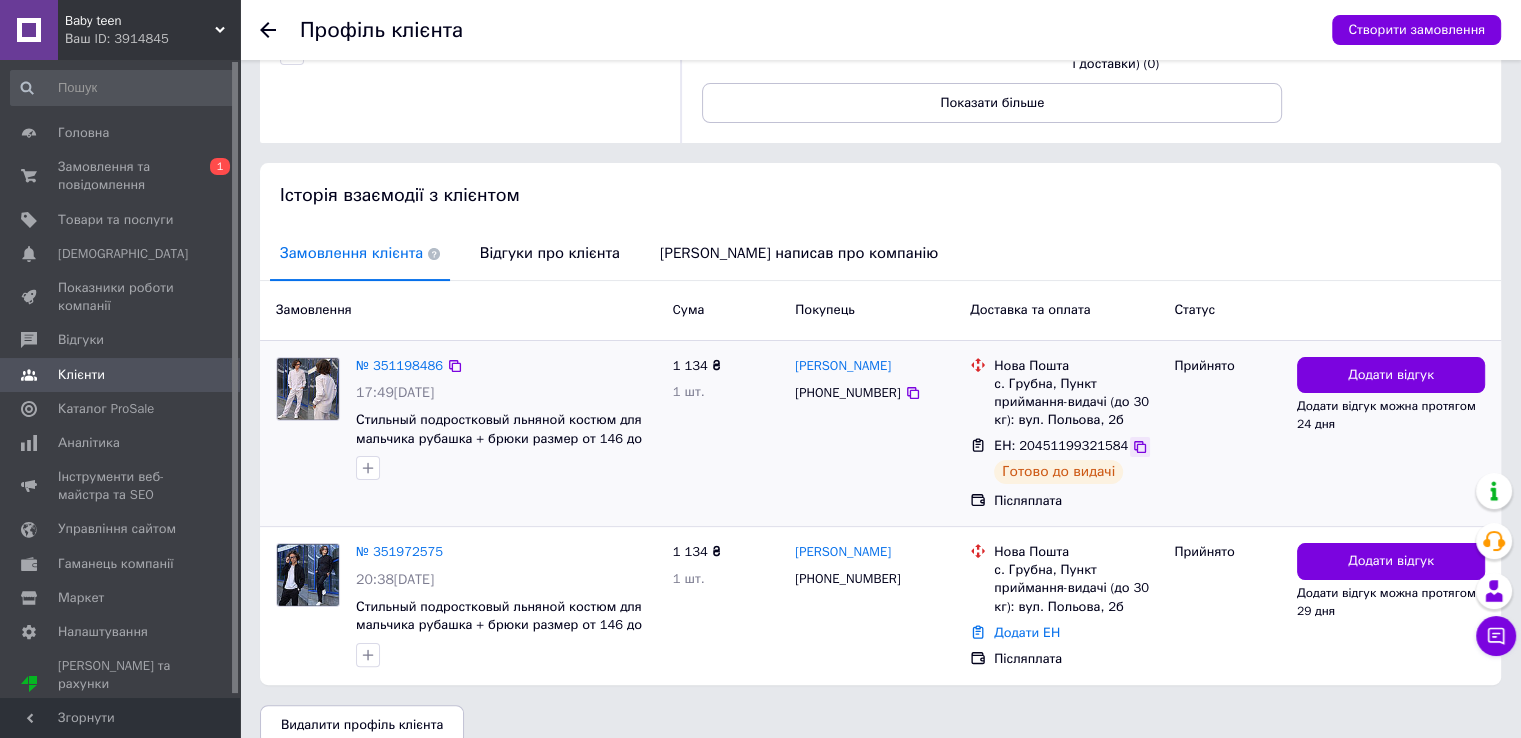 click 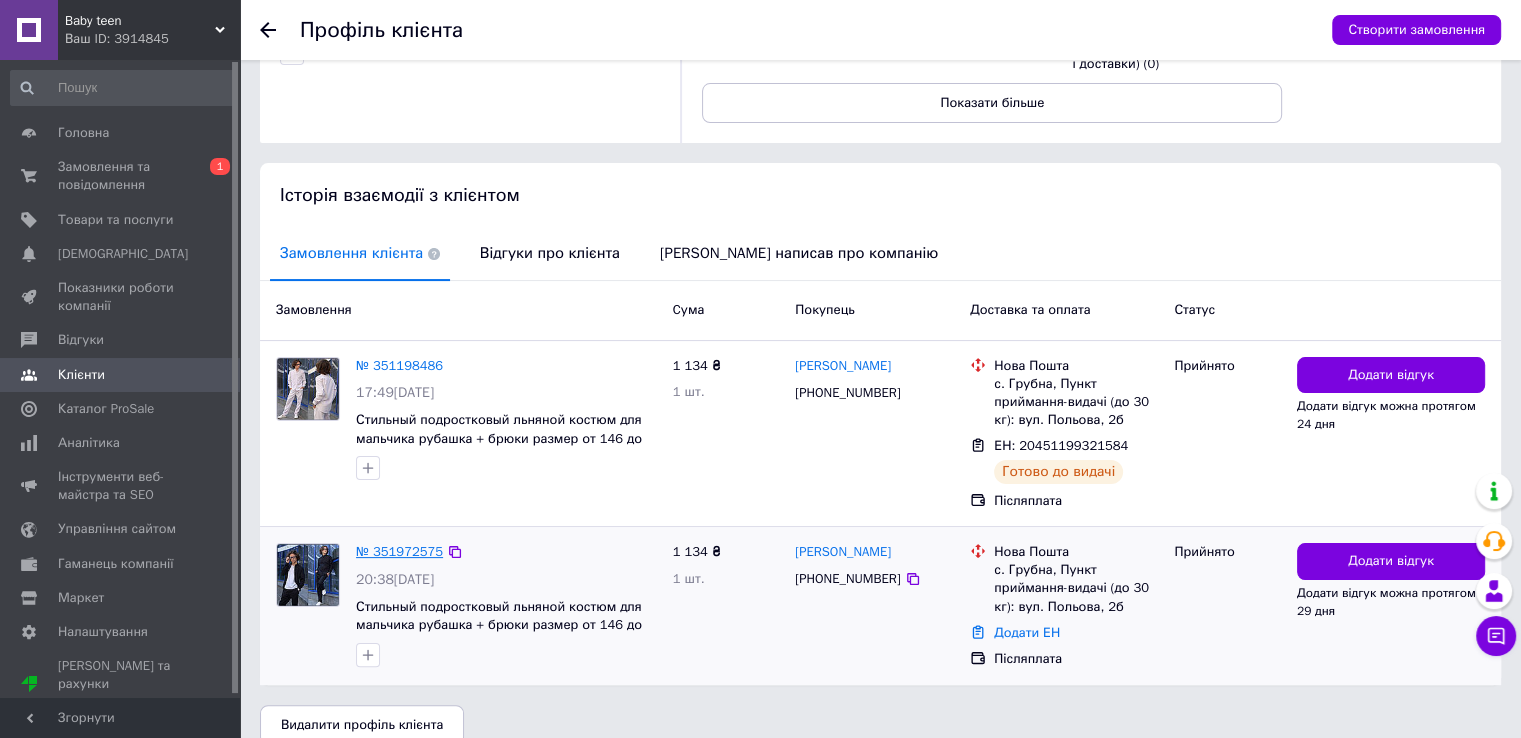 click on "№ 351972575" at bounding box center [399, 551] 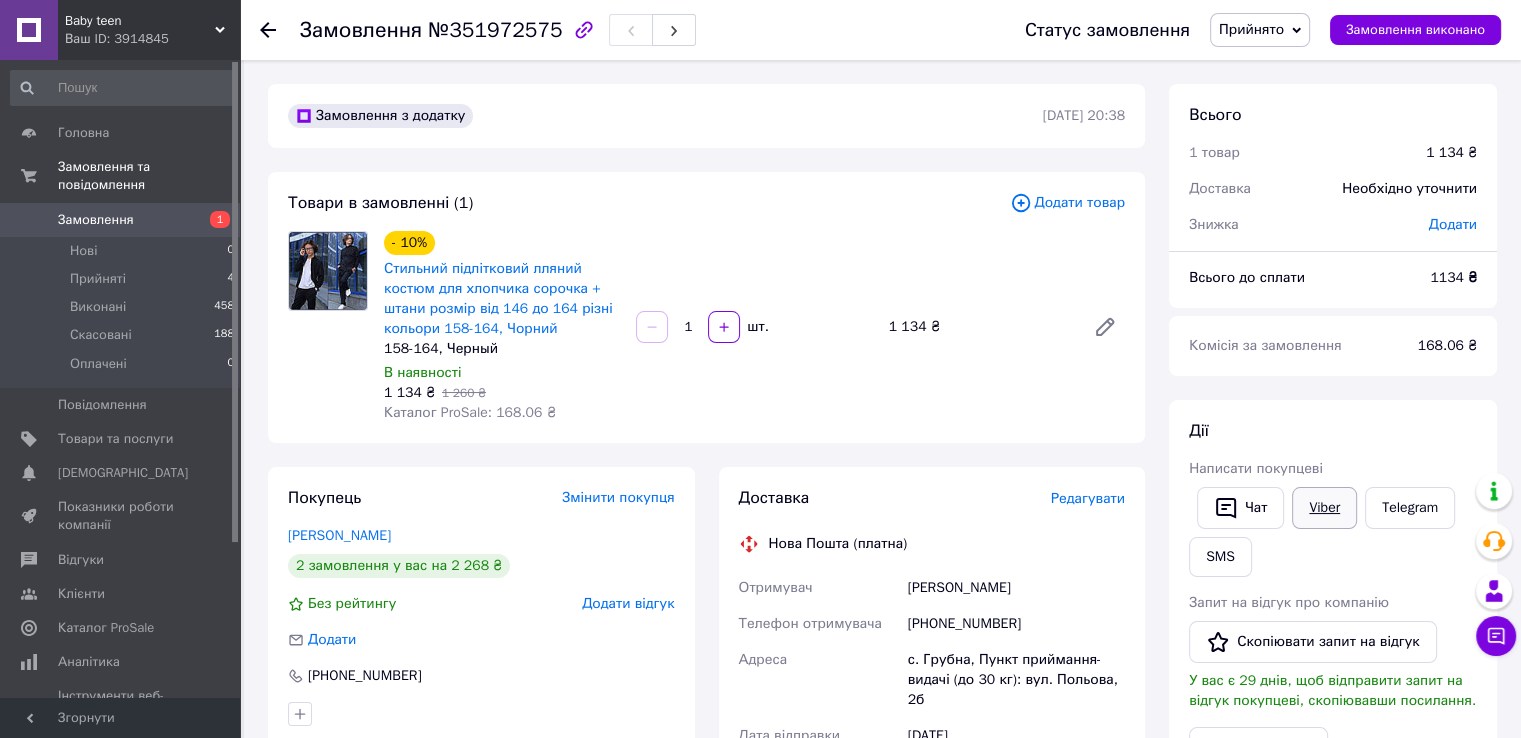 click on "Viber" at bounding box center (1324, 508) 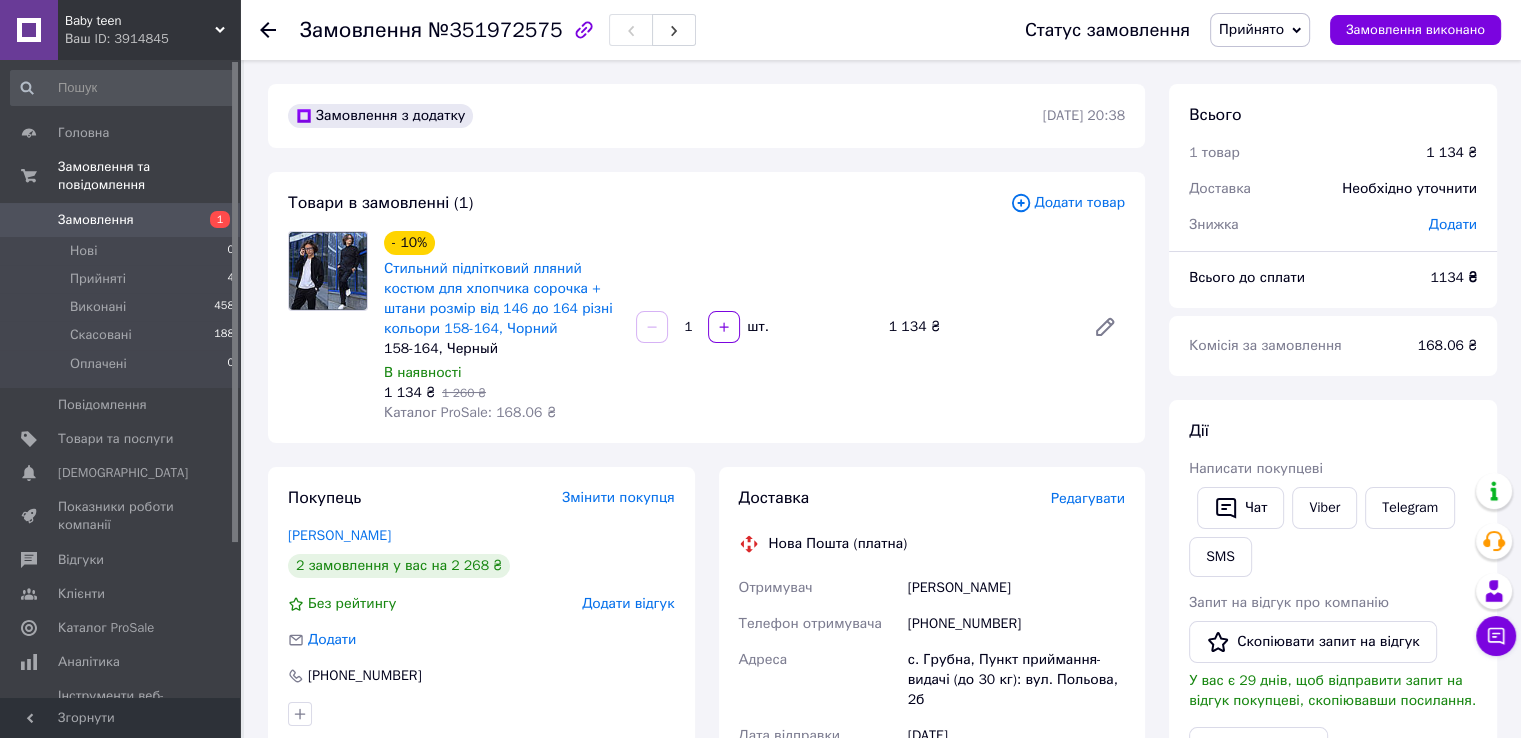 click on "Замовлення з додатку 09.07.2025 | 20:38 Товари в замовленні (1) Додати товар - 10% Стильний підлітковий лляний костюм для хлопчика сорочка + штани розмір від 146 до 164 різні кольори 158-164, Чорний 158-164, Черный В наявності 1 134 ₴   1 260 ₴ Каталог ProSale: 168.06 ₴  1   шт. 1 134 ₴ Покупець Змінити покупця Маша Маша 2 замовлення у вас на 2 268 ₴ Без рейтингу   Додати відгук Додати +380969708232 Оплата Післяплата Доставка Редагувати Нова Пошта (платна) Отримувач Маша Маша Телефон отримувача +380969708232 Адреса с. Грубна, Пункт приймання-видачі (до 30 кг): вул. Польова, 2б Дата відправки 10.07.2025 Платник або" at bounding box center [706, 761] 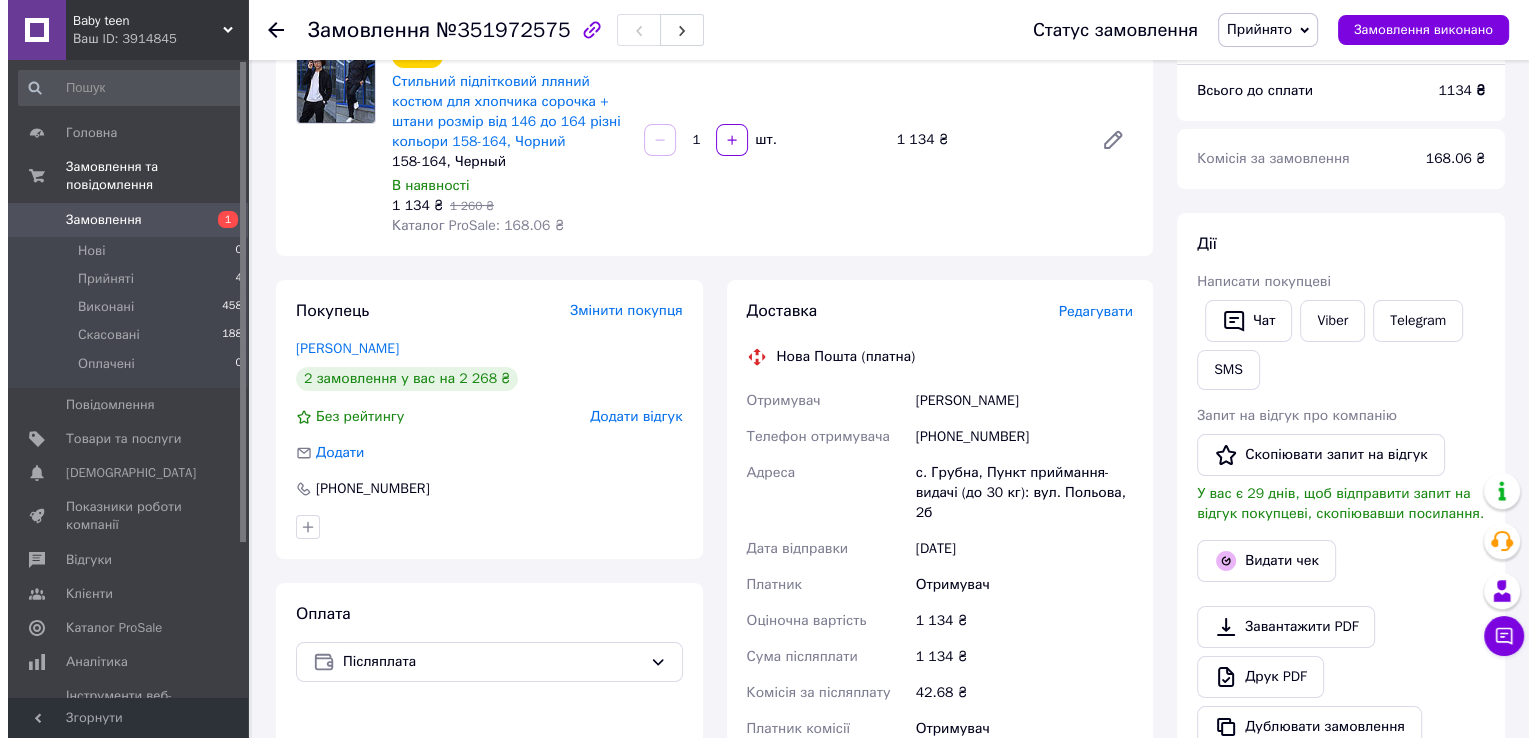 scroll, scrollTop: 188, scrollLeft: 0, axis: vertical 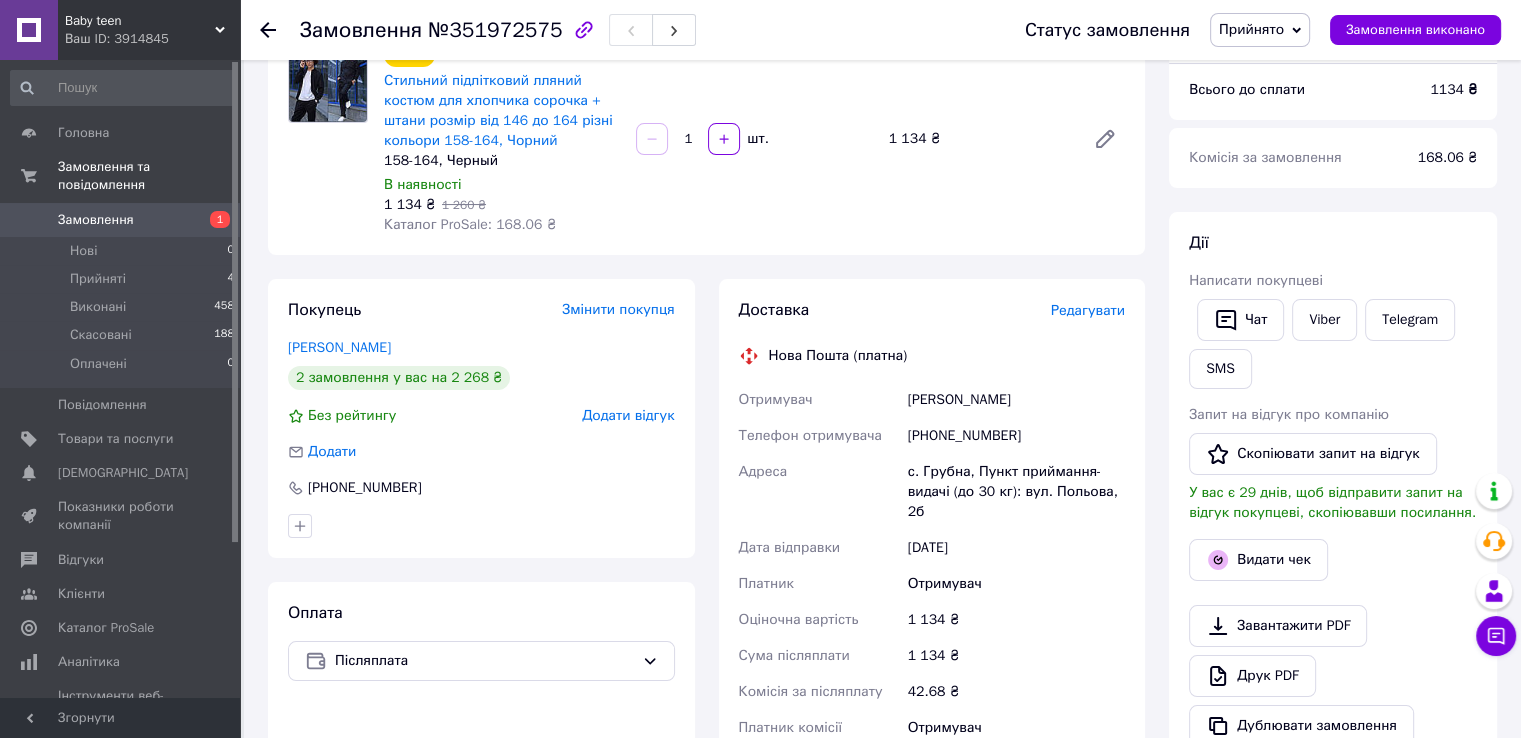 click on "Редагувати" at bounding box center [1088, 310] 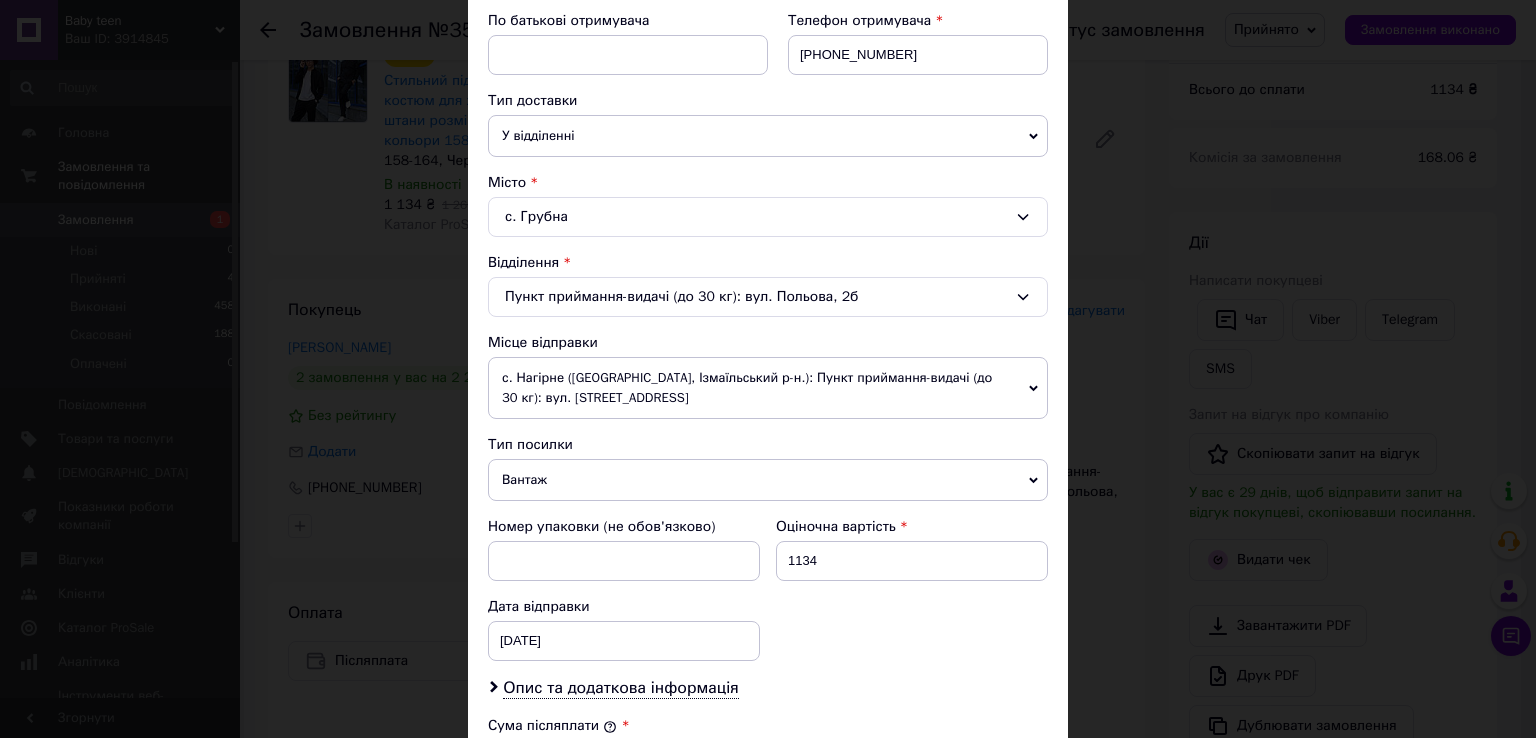 scroll, scrollTop: 384, scrollLeft: 0, axis: vertical 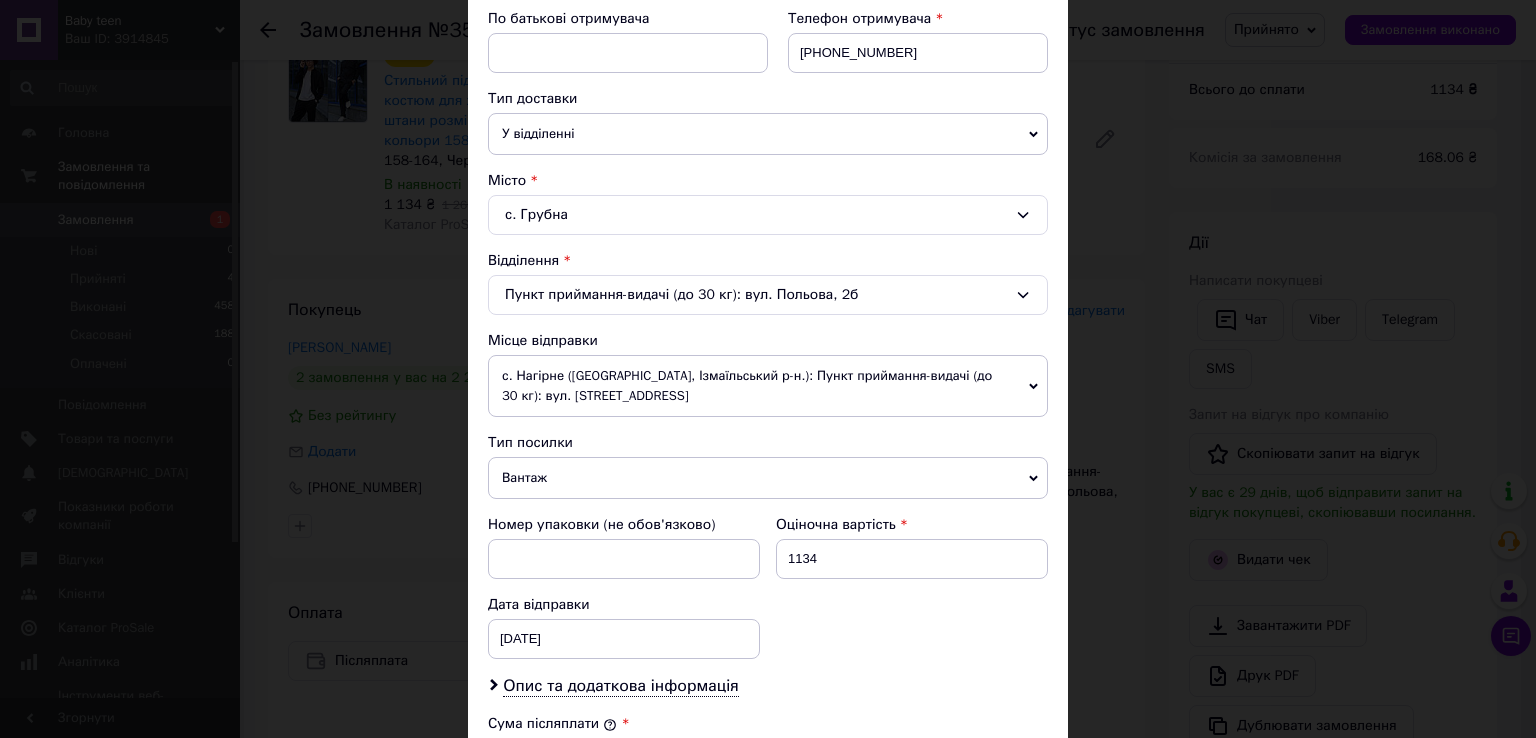 click on "с. Нагірне (Одеська обл., Ізмаїльський р-н.): Пункт приймання-видачі (до 30 кг): вул. Шевченка, 21а" at bounding box center [768, 386] 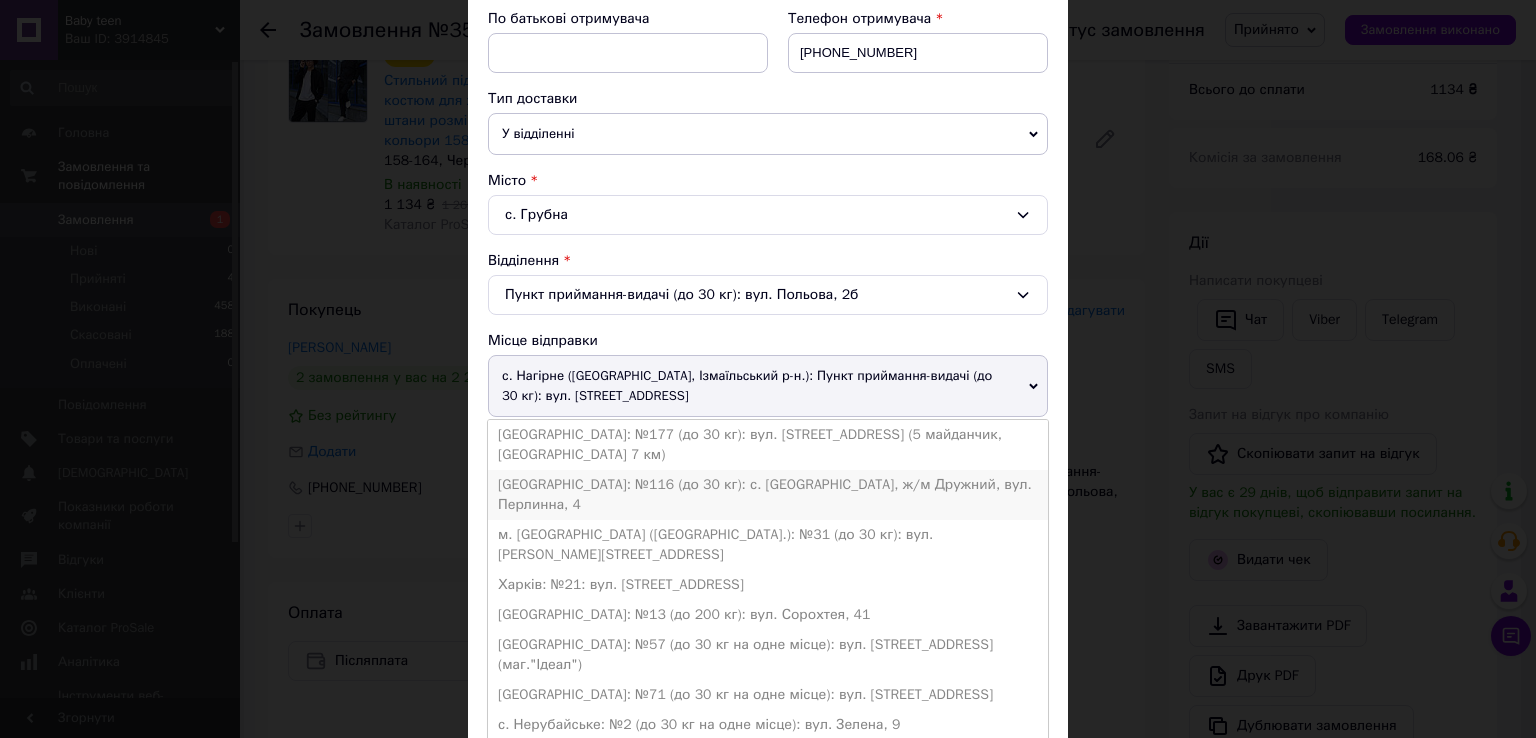 click on "Одеса: №116 (до 30 кг): с. Лиманка, ж/м Дружний, вул. Перлинна, 4" at bounding box center [768, 495] 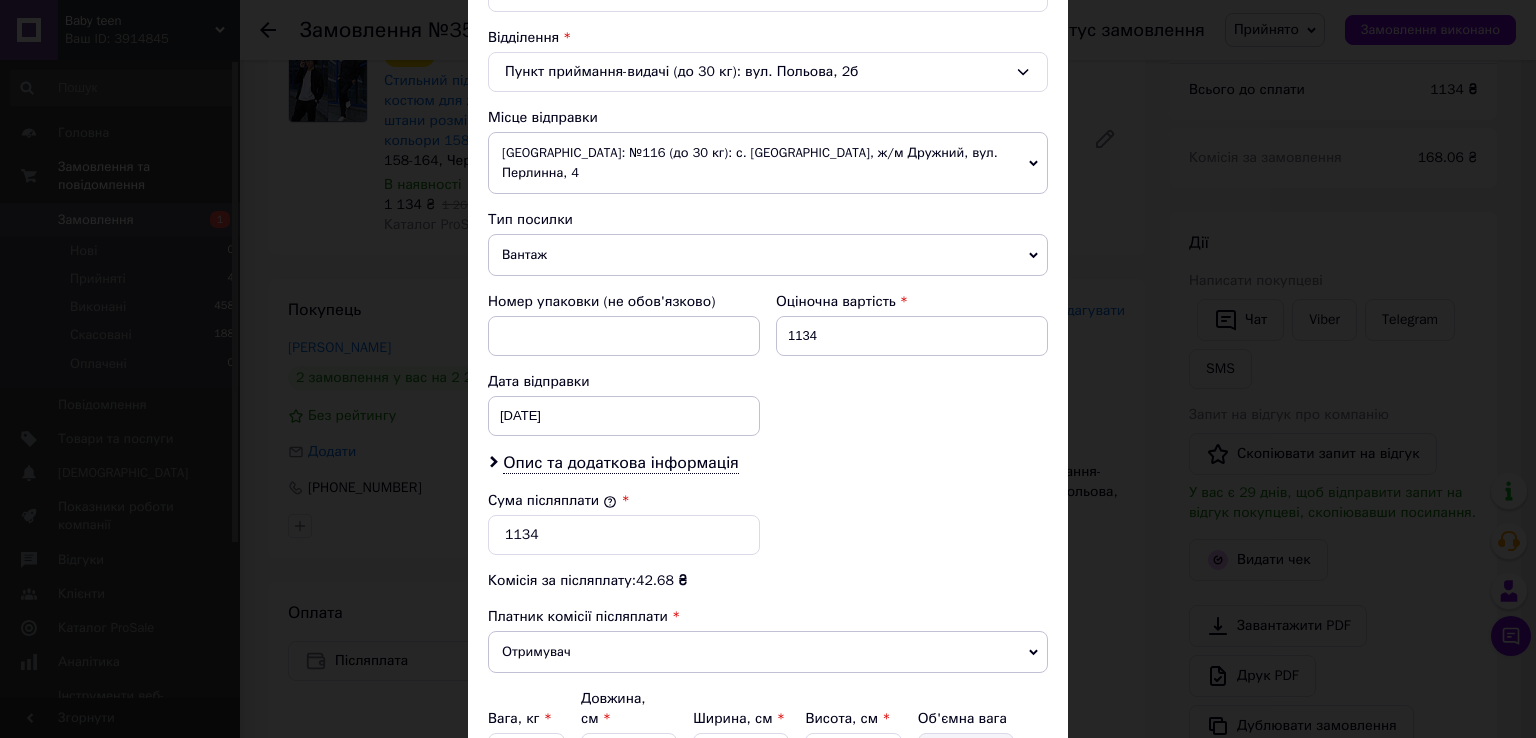 scroll, scrollTop: 632, scrollLeft: 0, axis: vertical 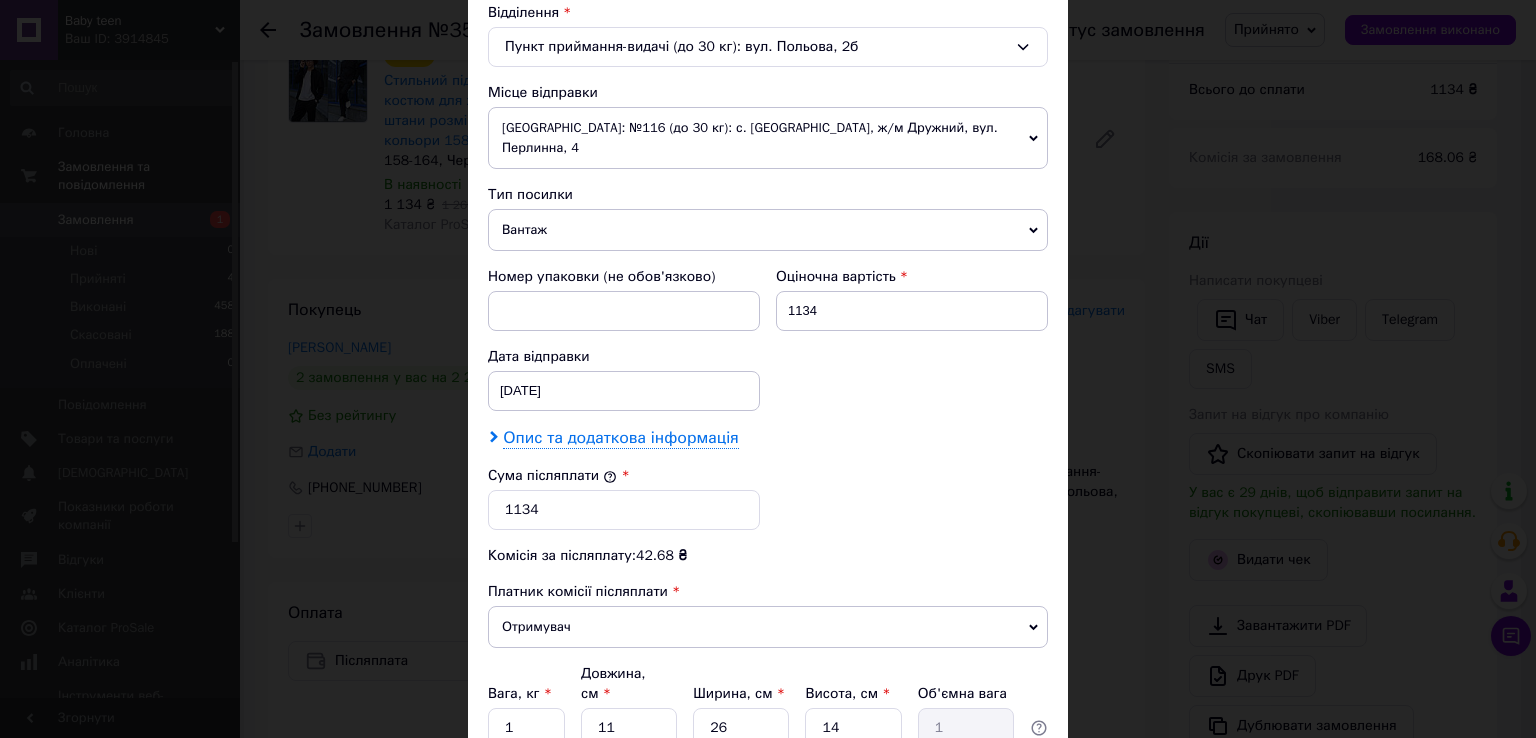 click on "Опис та додаткова інформація" at bounding box center [620, 438] 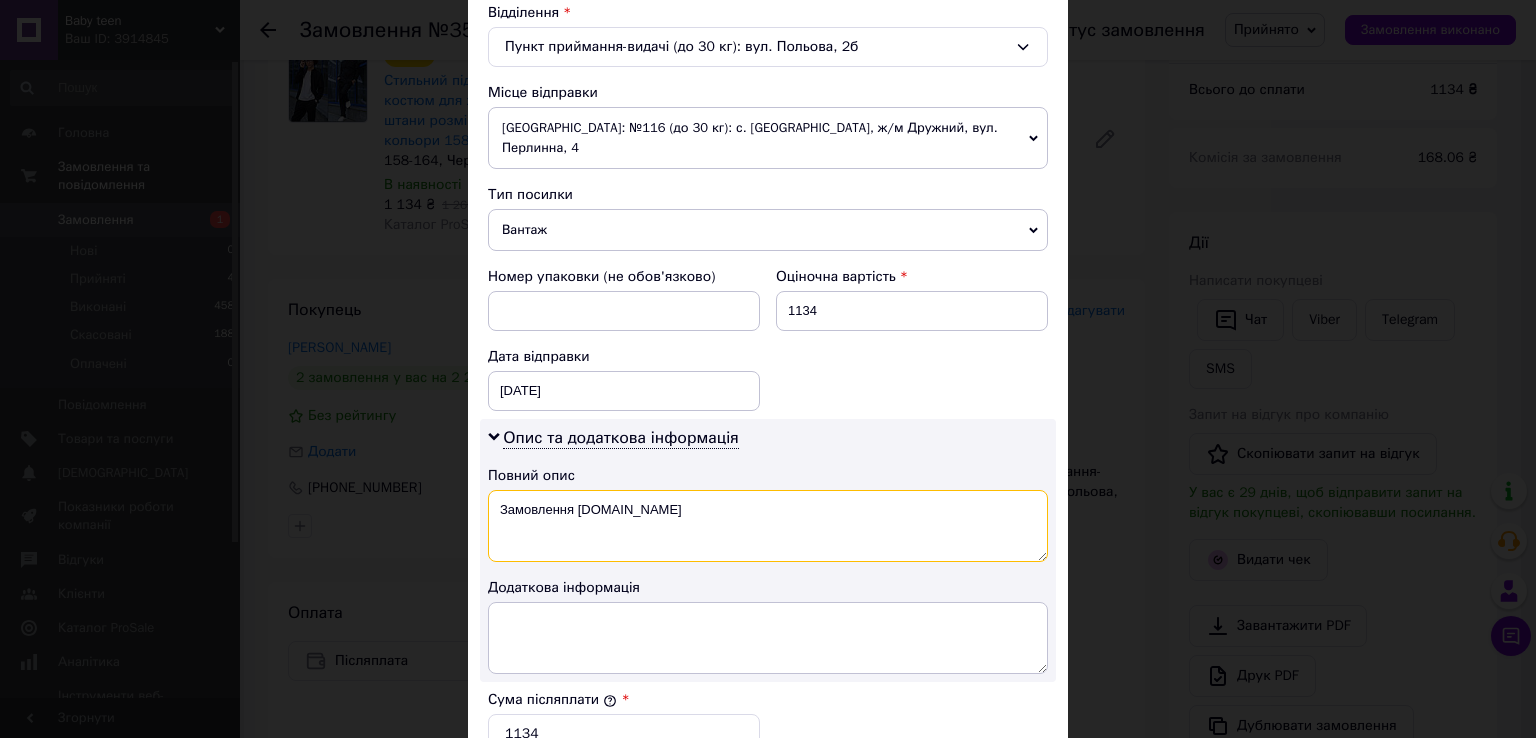 drag, startPoint x: 656, startPoint y: 470, endPoint x: 492, endPoint y: 489, distance: 165.09694 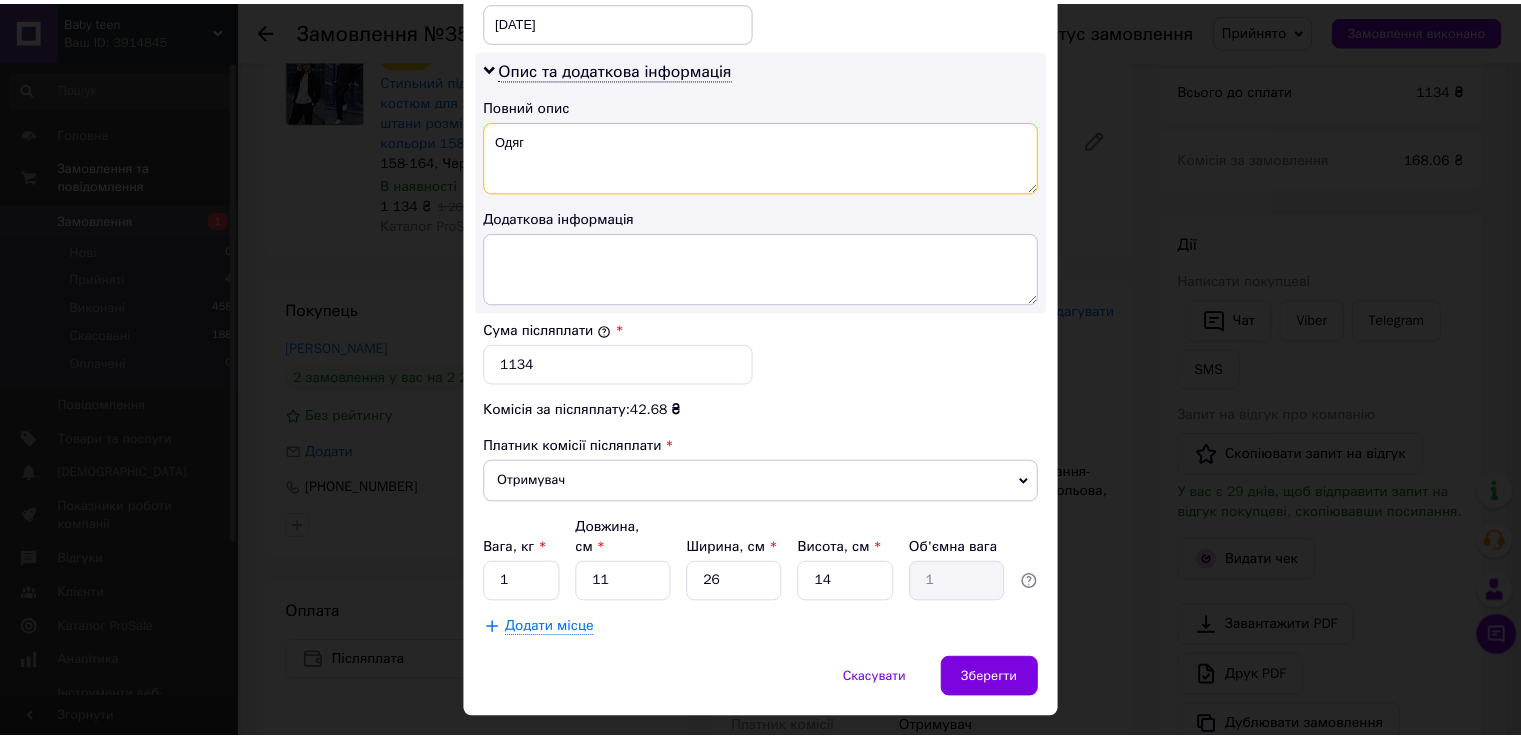 scroll, scrollTop: 1005, scrollLeft: 0, axis: vertical 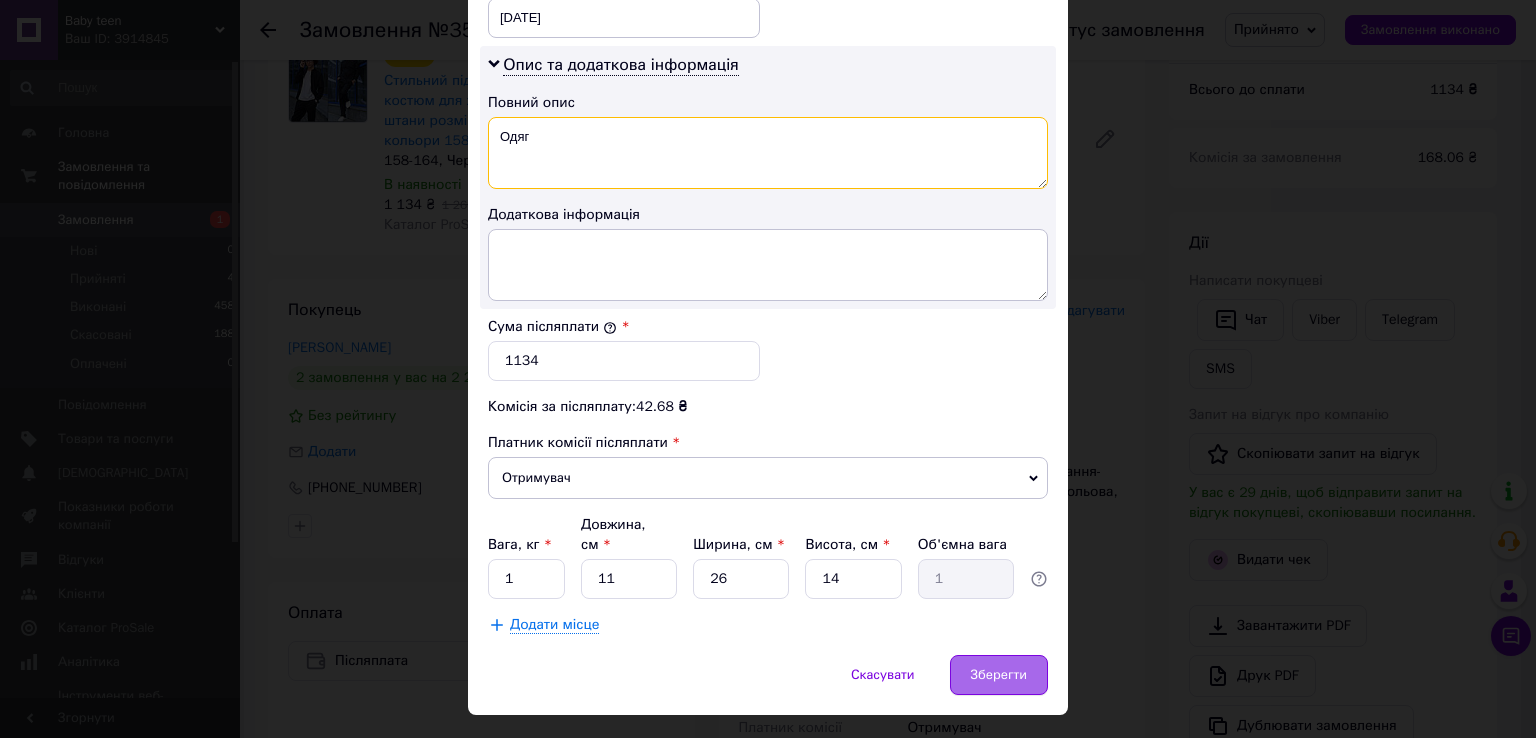 type on "Одяг" 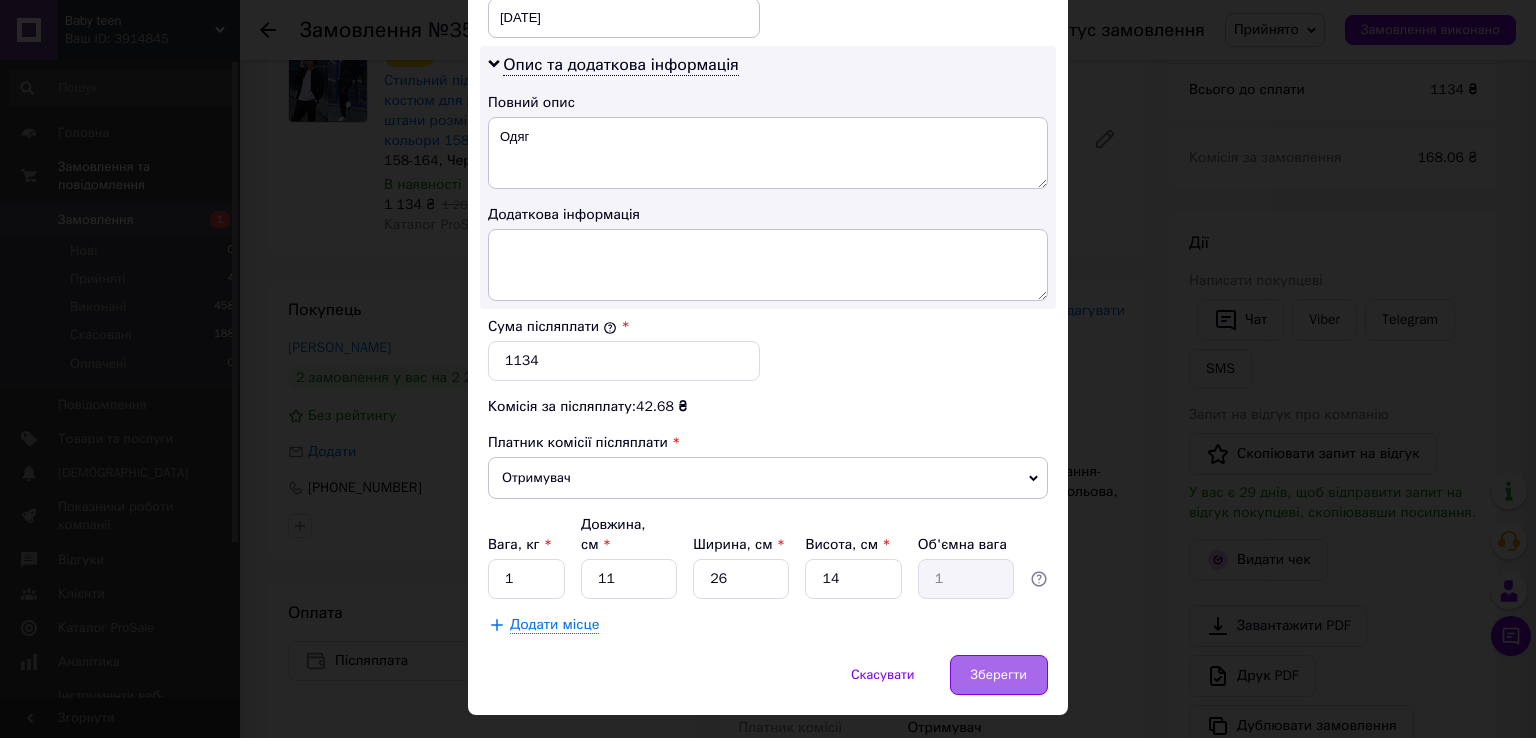 click on "Зберегти" at bounding box center [999, 675] 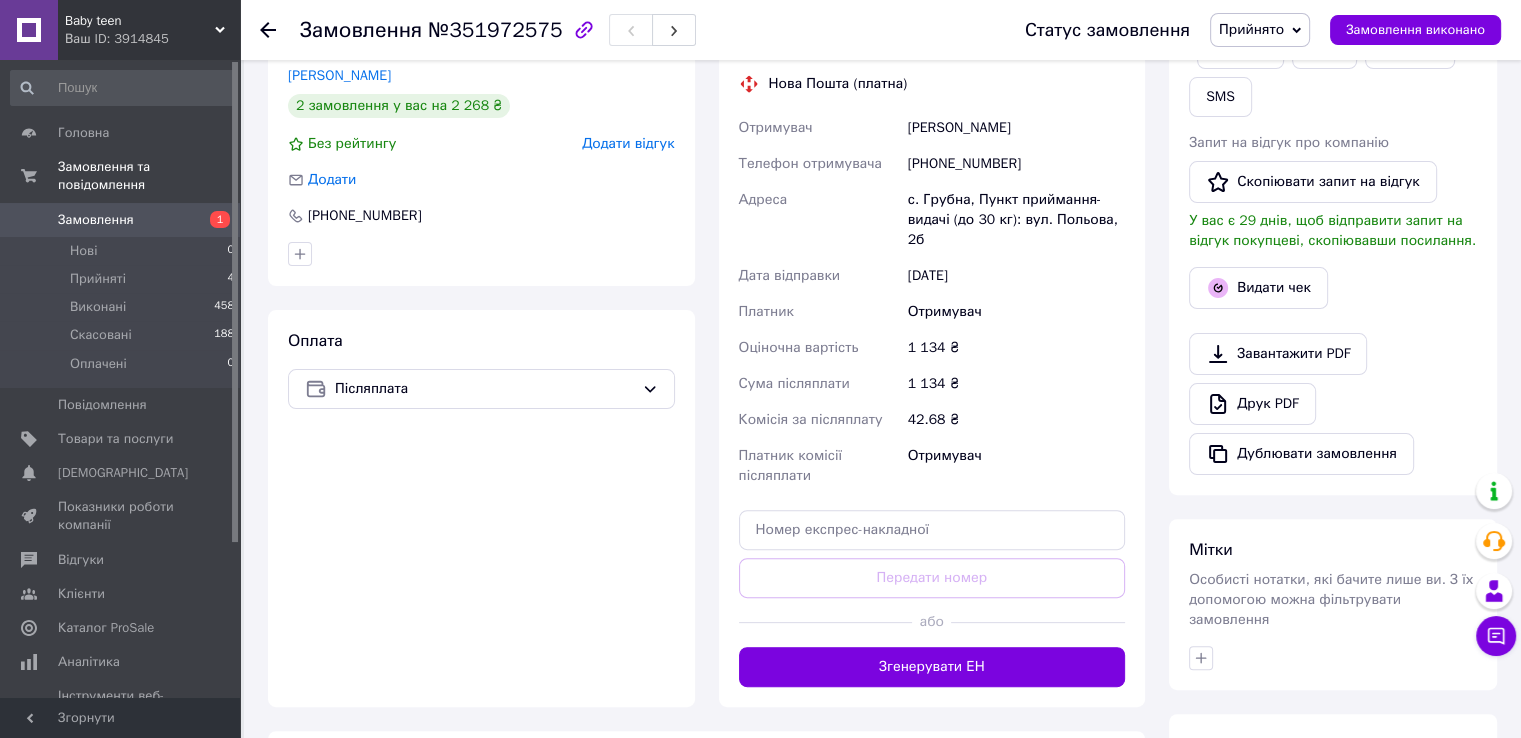 scroll, scrollTop: 460, scrollLeft: 0, axis: vertical 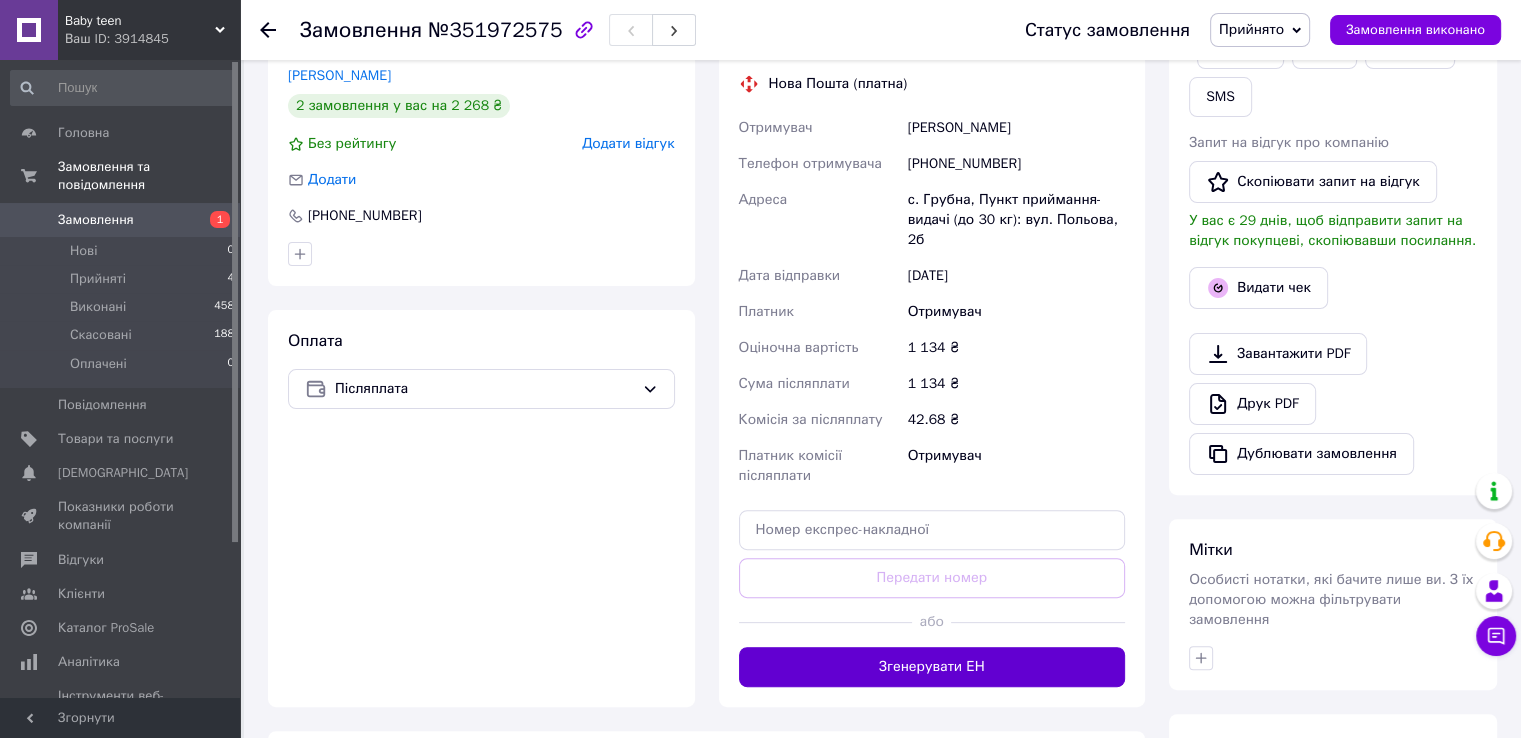 click on "Згенерувати ЕН" at bounding box center [932, 667] 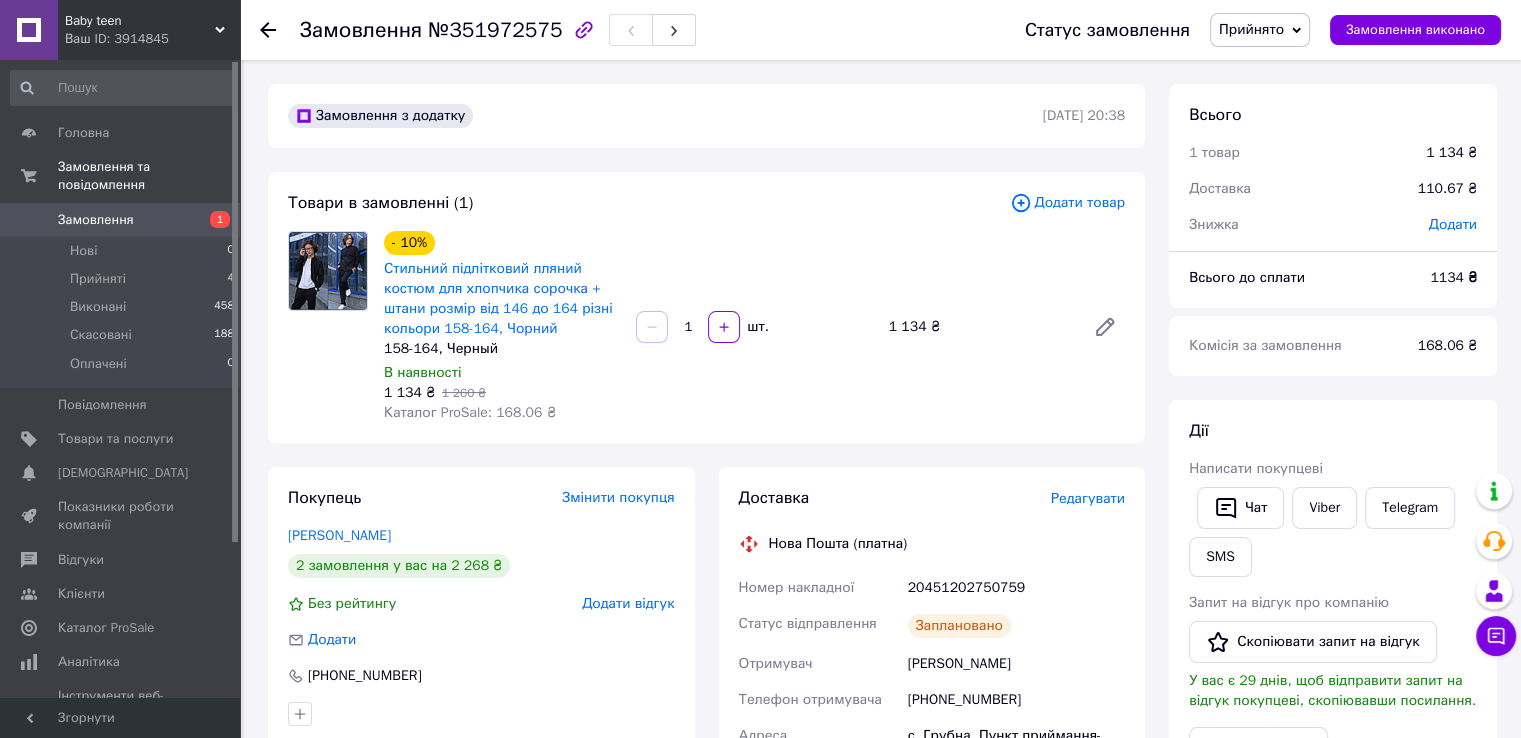 scroll, scrollTop: 59, scrollLeft: 0, axis: vertical 